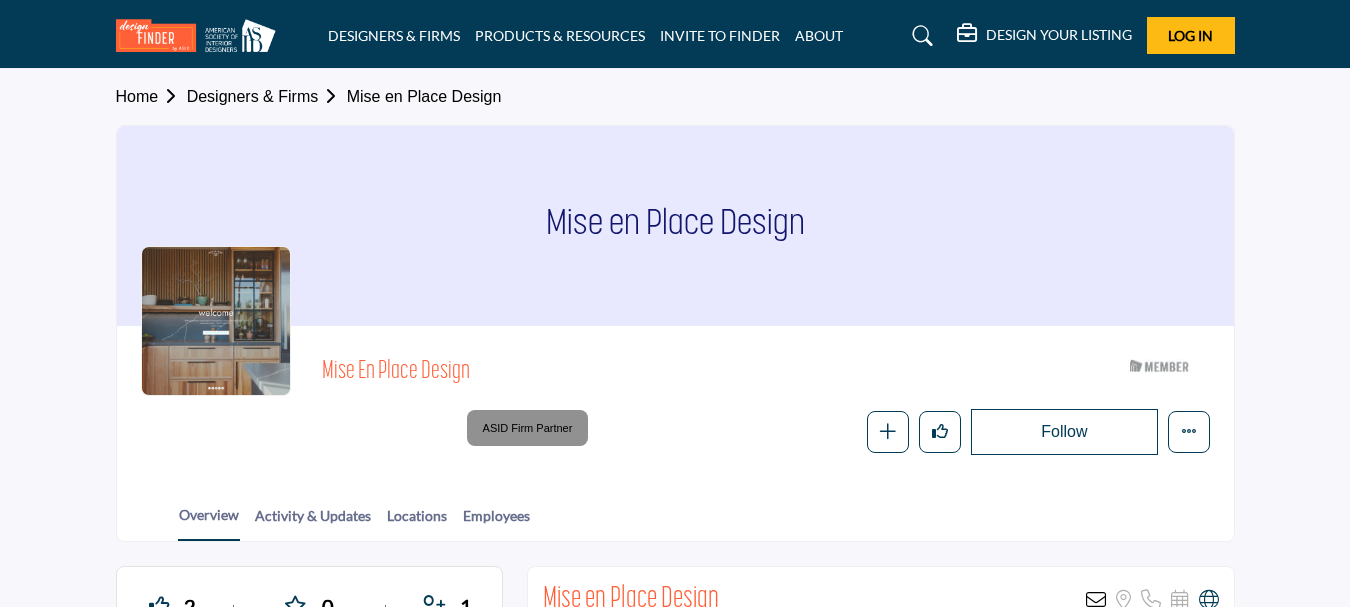 scroll, scrollTop: 0, scrollLeft: 0, axis: both 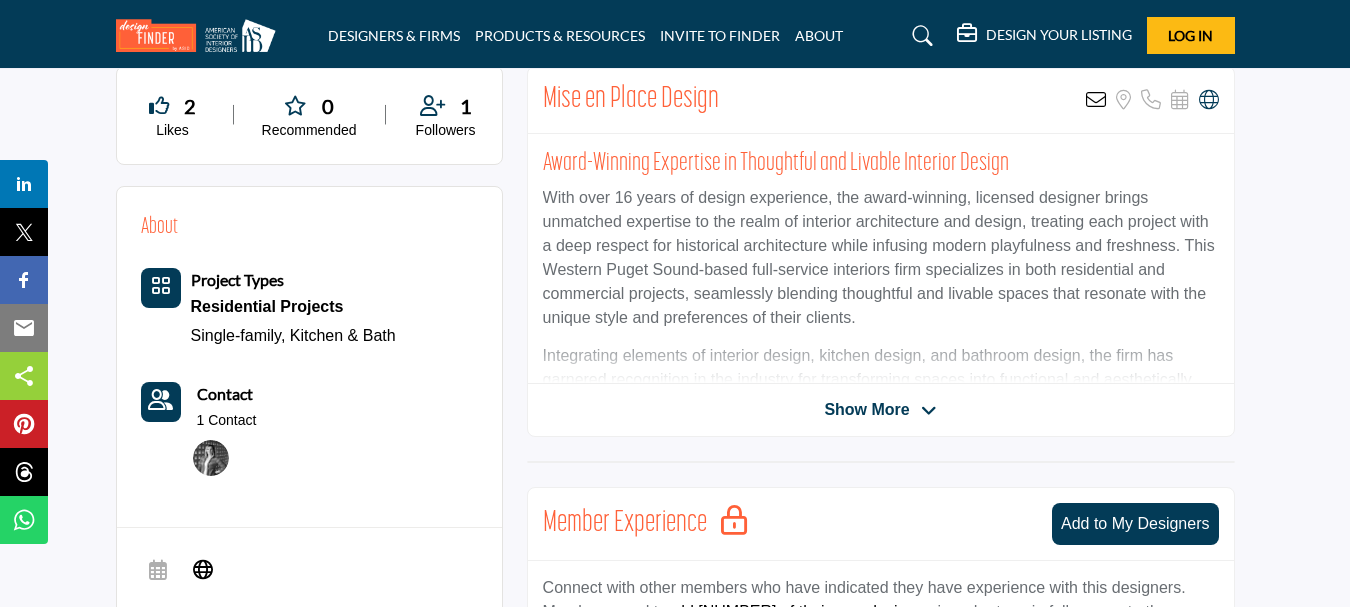 click on "Show More" at bounding box center (881, 410) 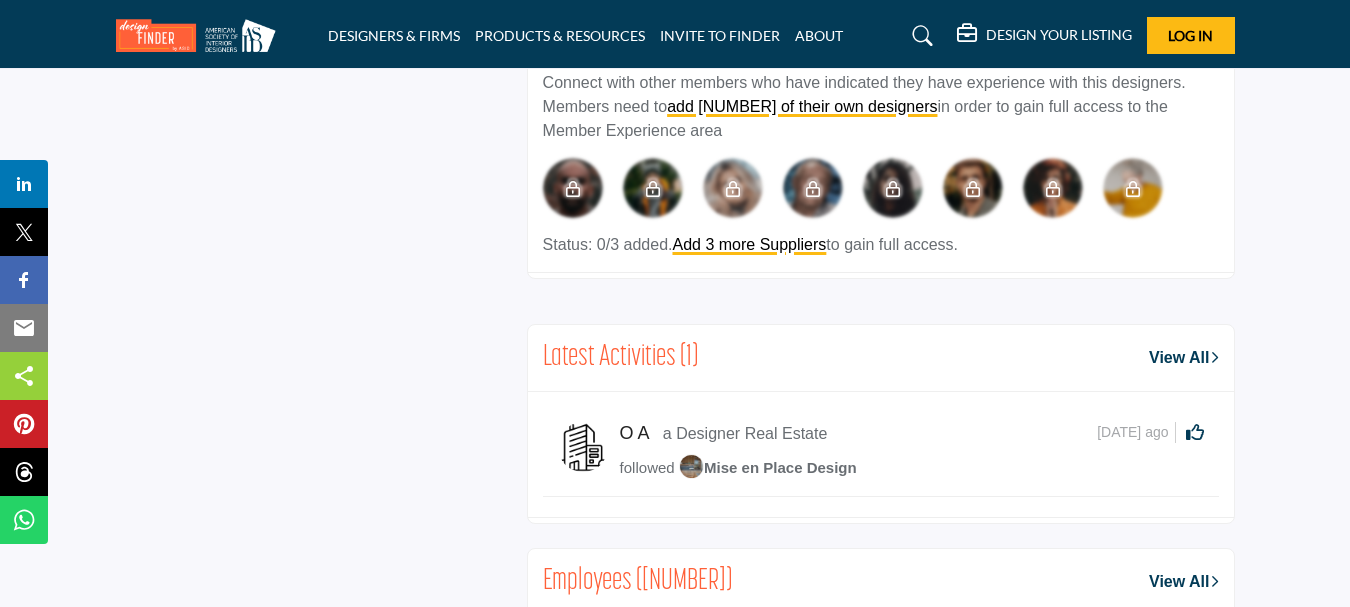 scroll, scrollTop: 1100, scrollLeft: 0, axis: vertical 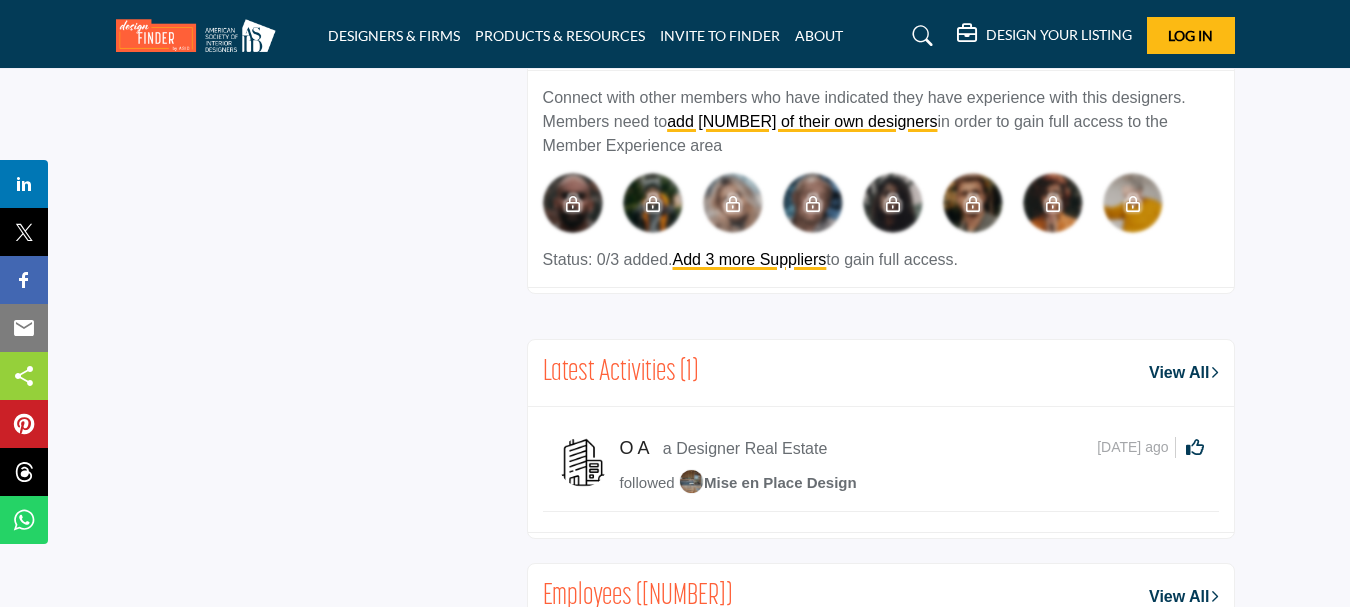 click on "View All" at bounding box center (1183, 373) 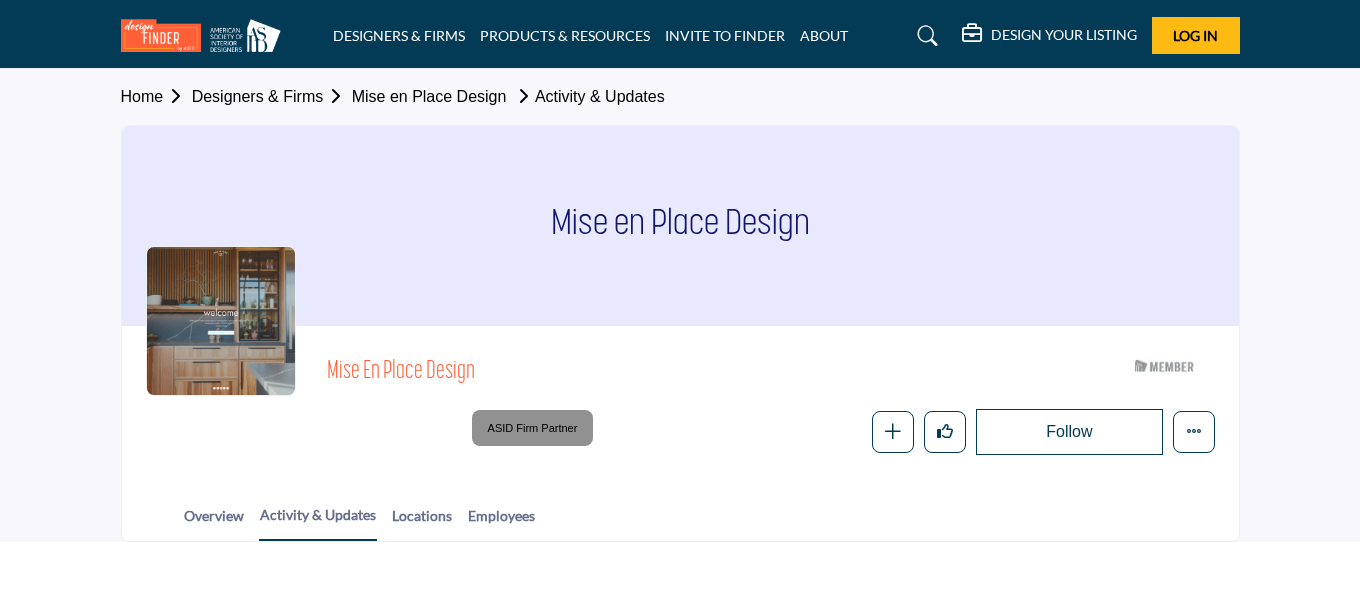 scroll, scrollTop: 0, scrollLeft: 0, axis: both 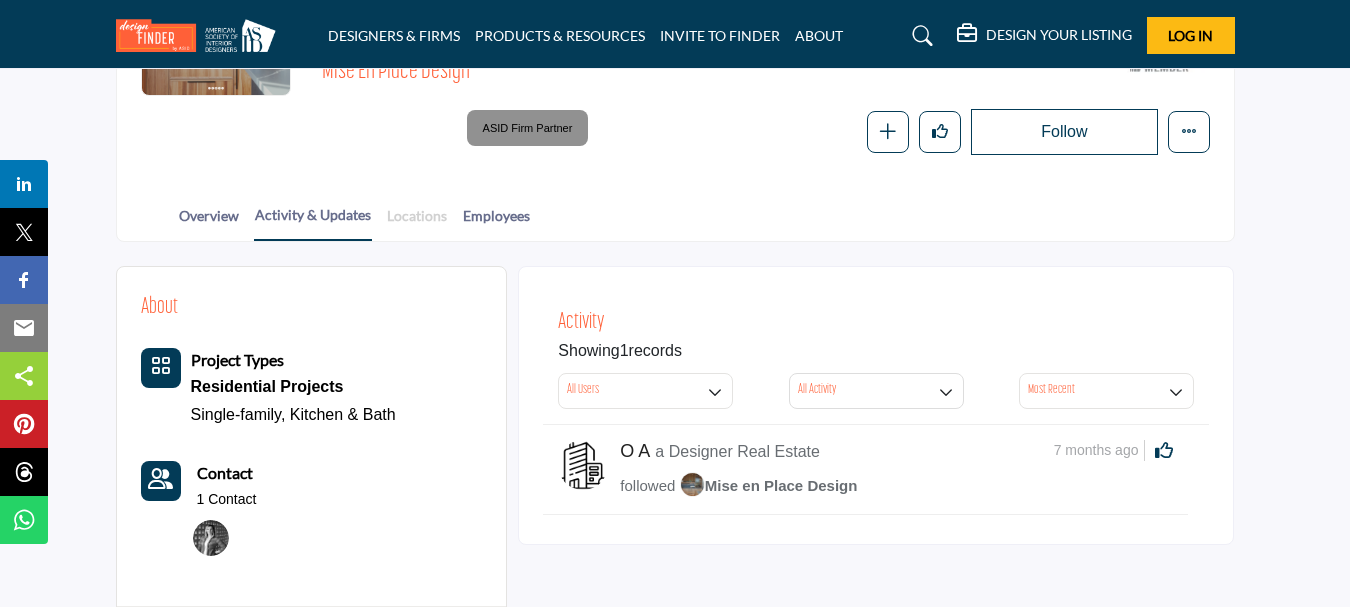 click on "Locations" at bounding box center (417, 222) 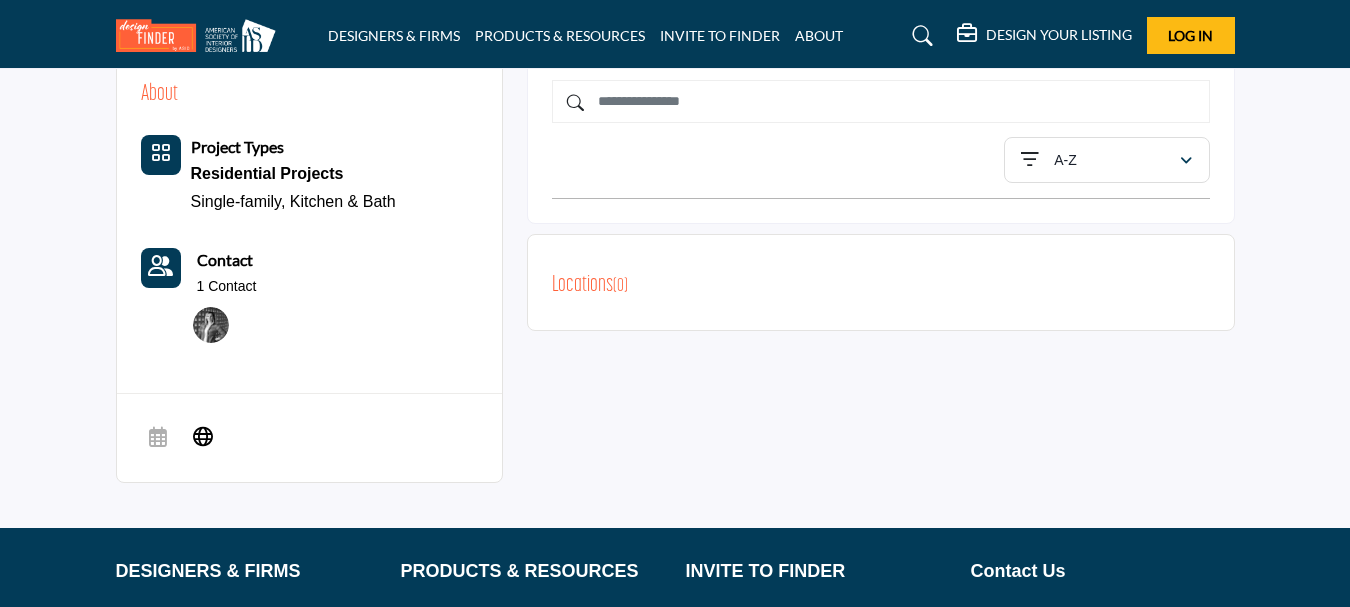 scroll, scrollTop: 600, scrollLeft: 0, axis: vertical 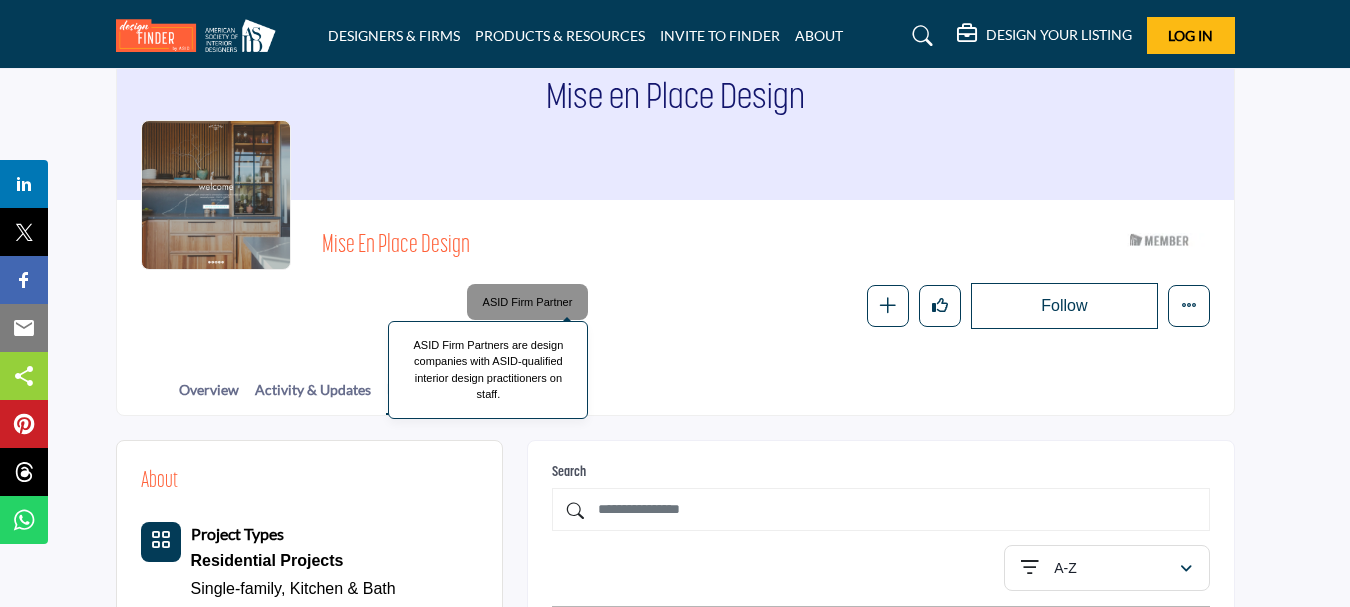 click on "ASID Firm Partners are design companies with ASID-qualified interior design practitioners on staff." at bounding box center [488, 370] 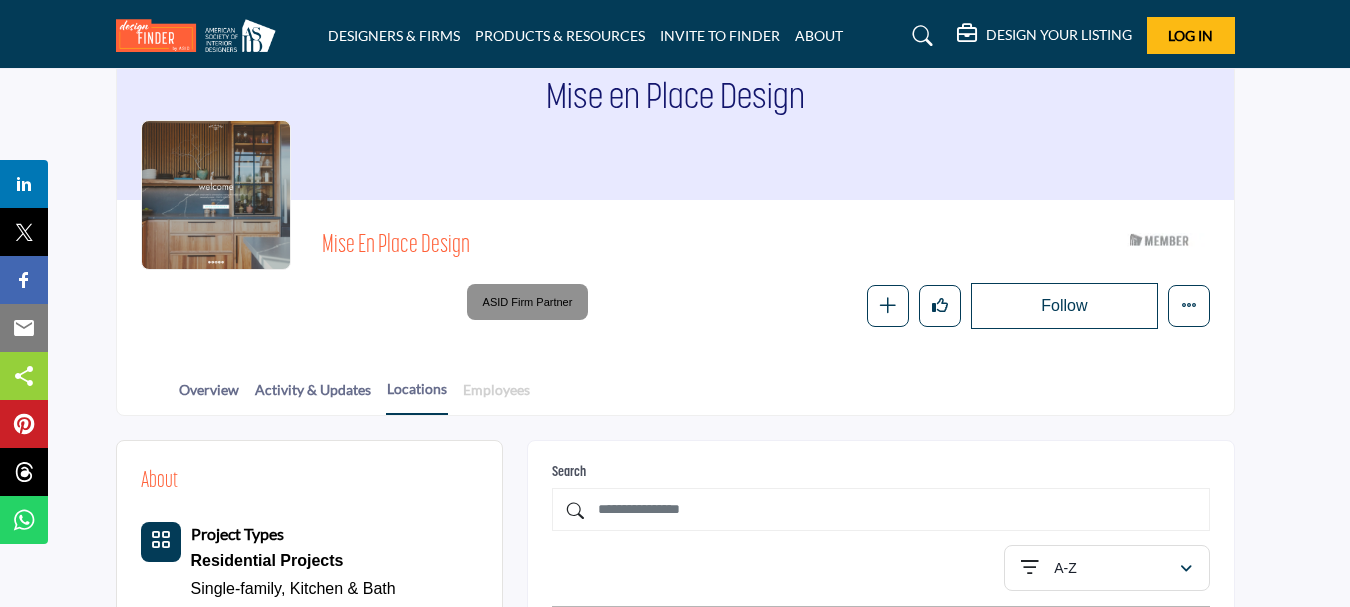 click on "Employees" at bounding box center (496, 396) 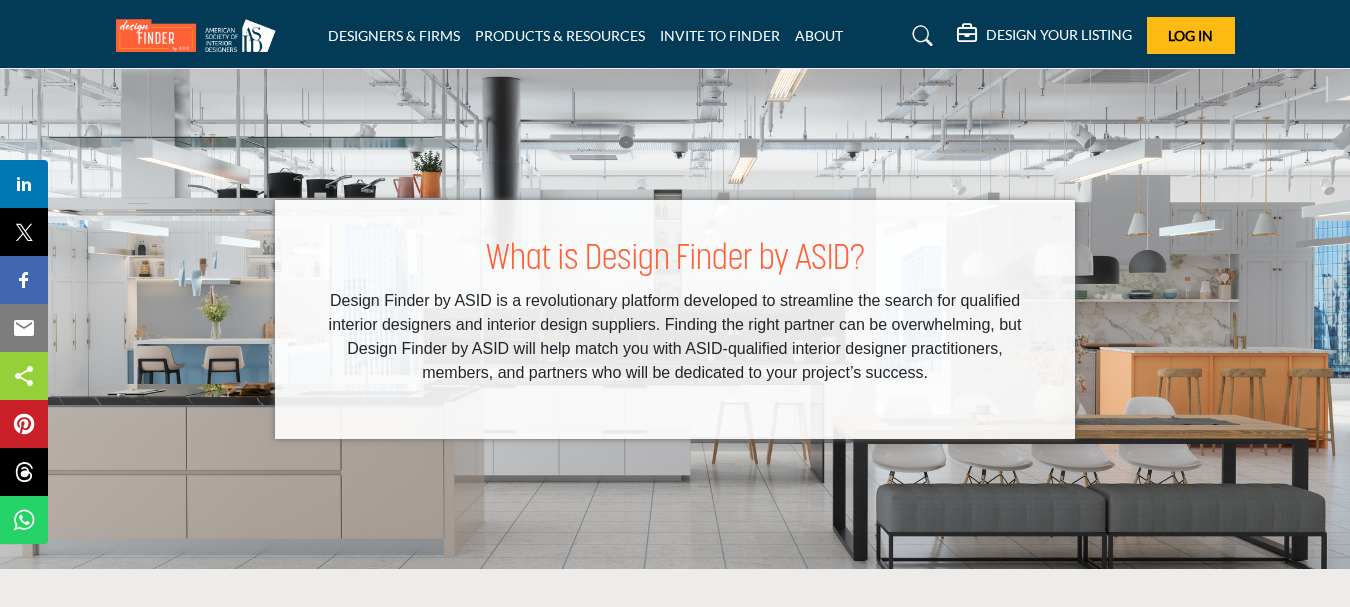 scroll, scrollTop: 0, scrollLeft: 0, axis: both 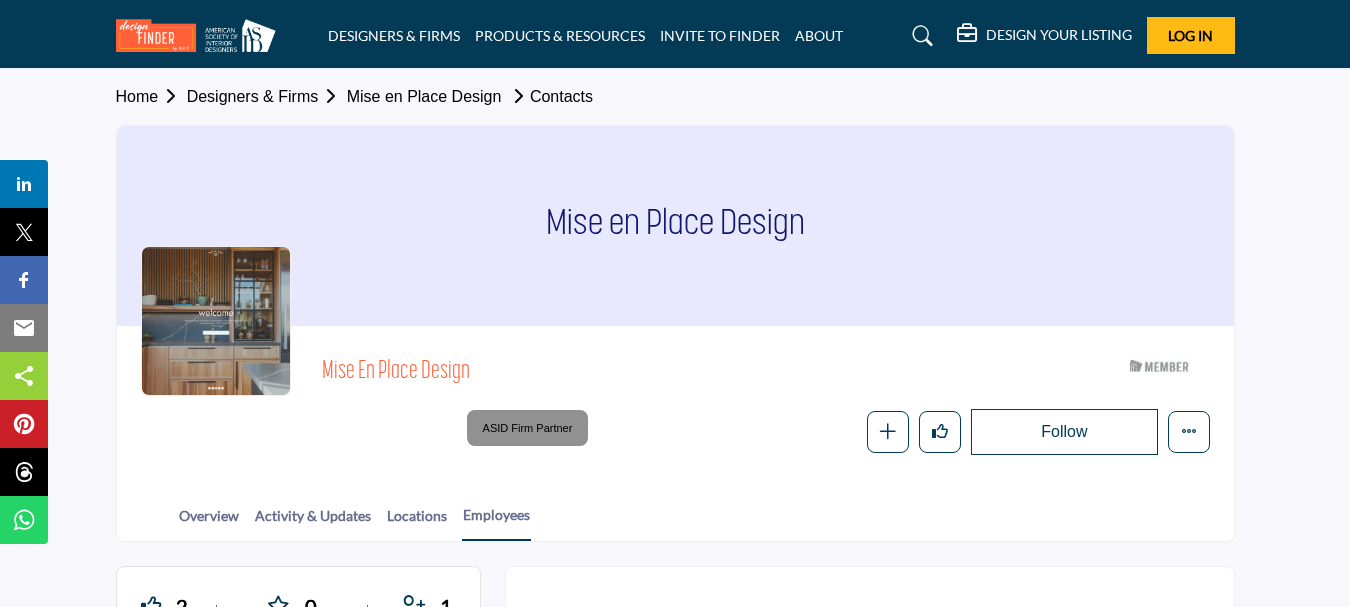 click on "Overview
Activity & Updates
Locations
Employees" at bounding box center [700, 510] 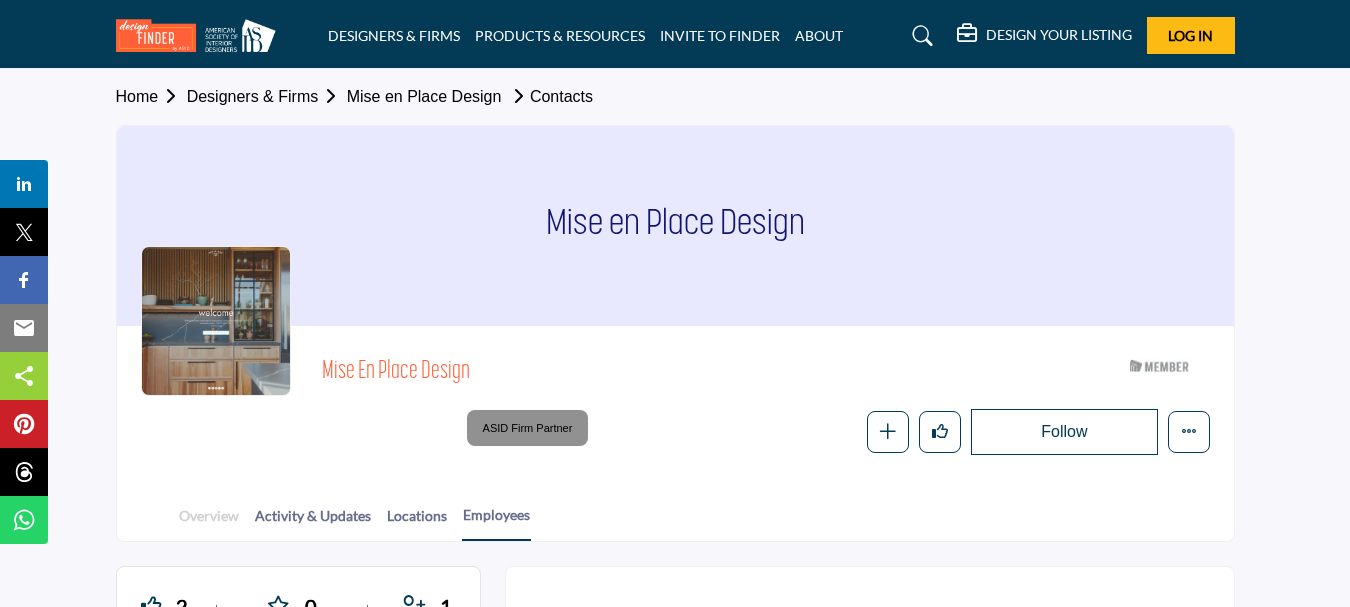 click on "Overview" at bounding box center (209, 522) 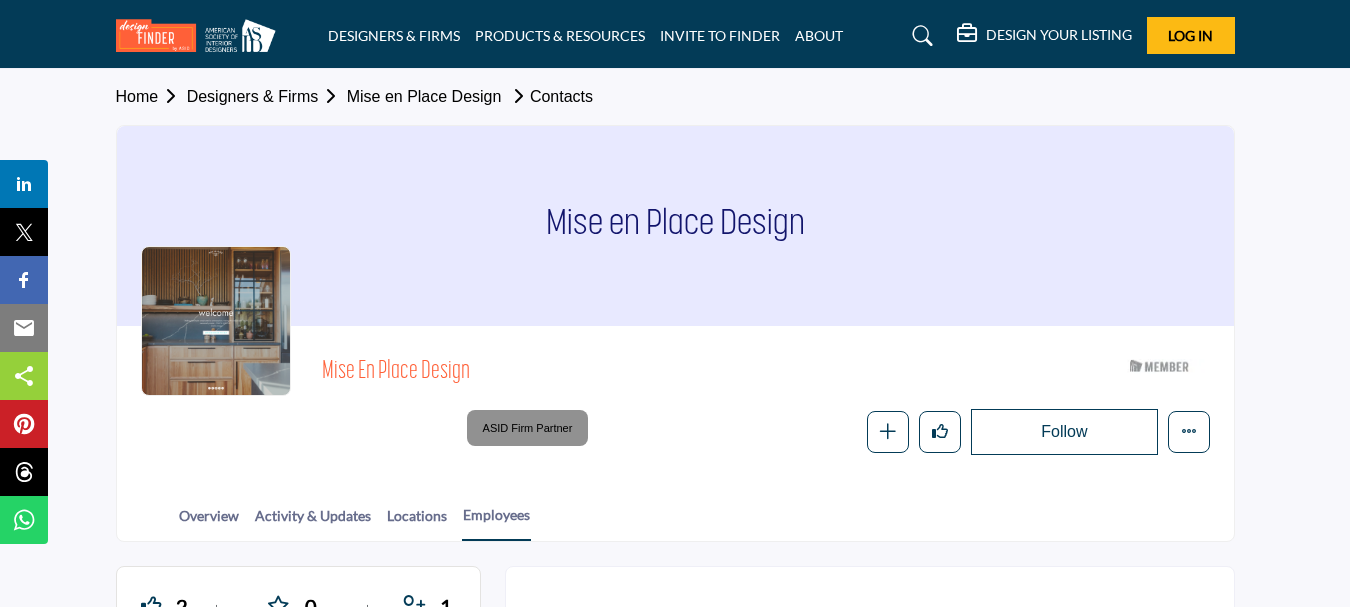 click on "Home" at bounding box center (151, 96) 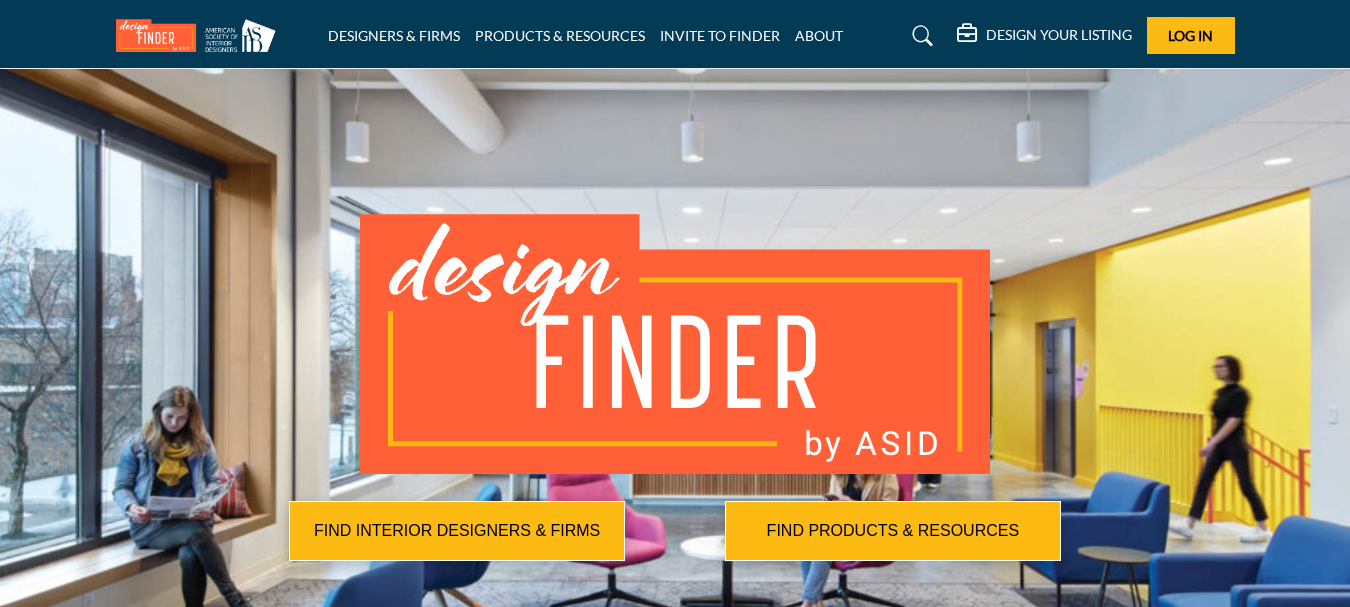 scroll, scrollTop: 0, scrollLeft: 0, axis: both 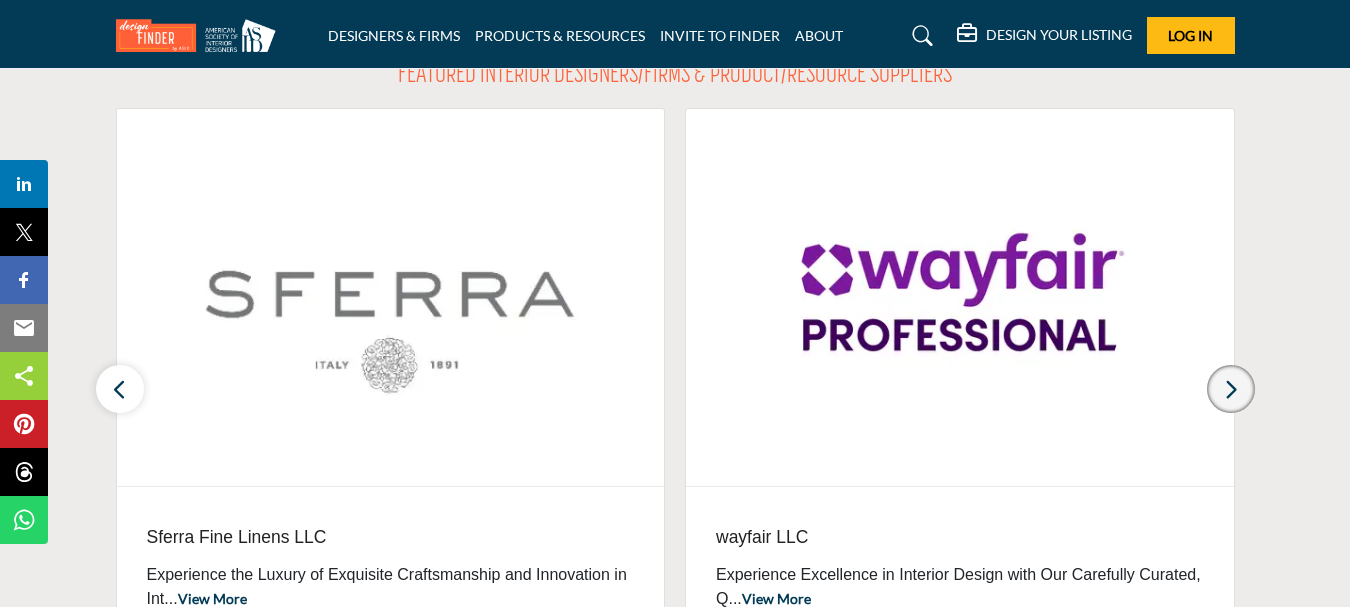 click at bounding box center (1231, 389) 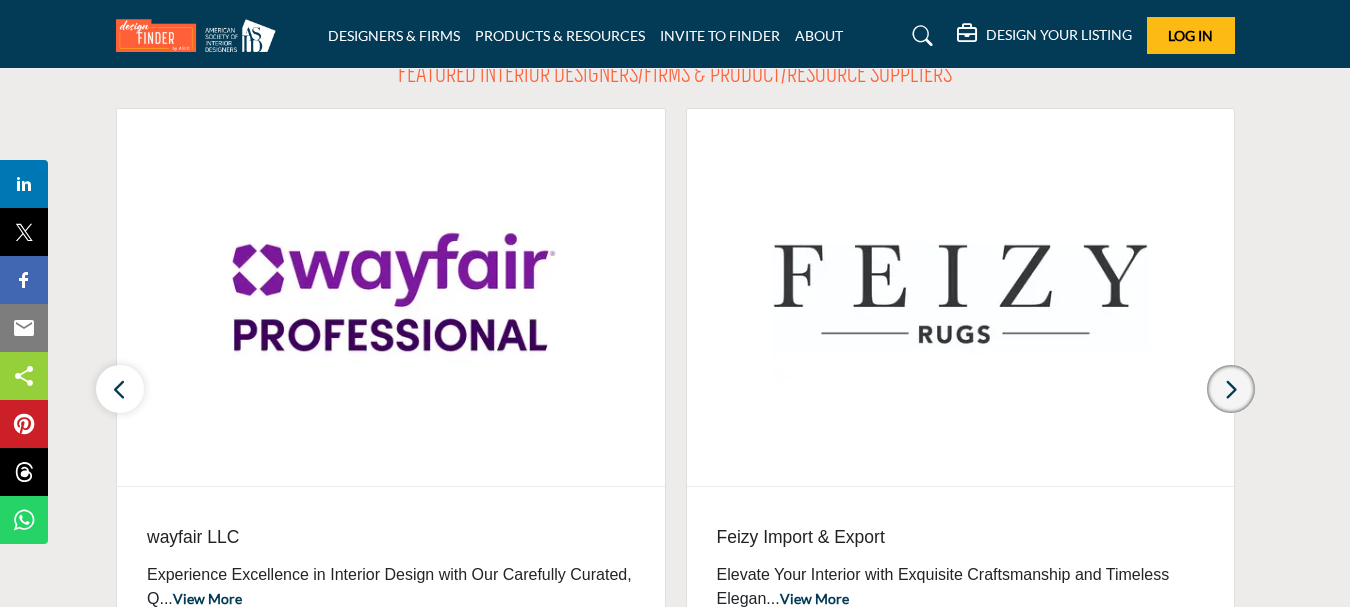 click at bounding box center [1231, 389] 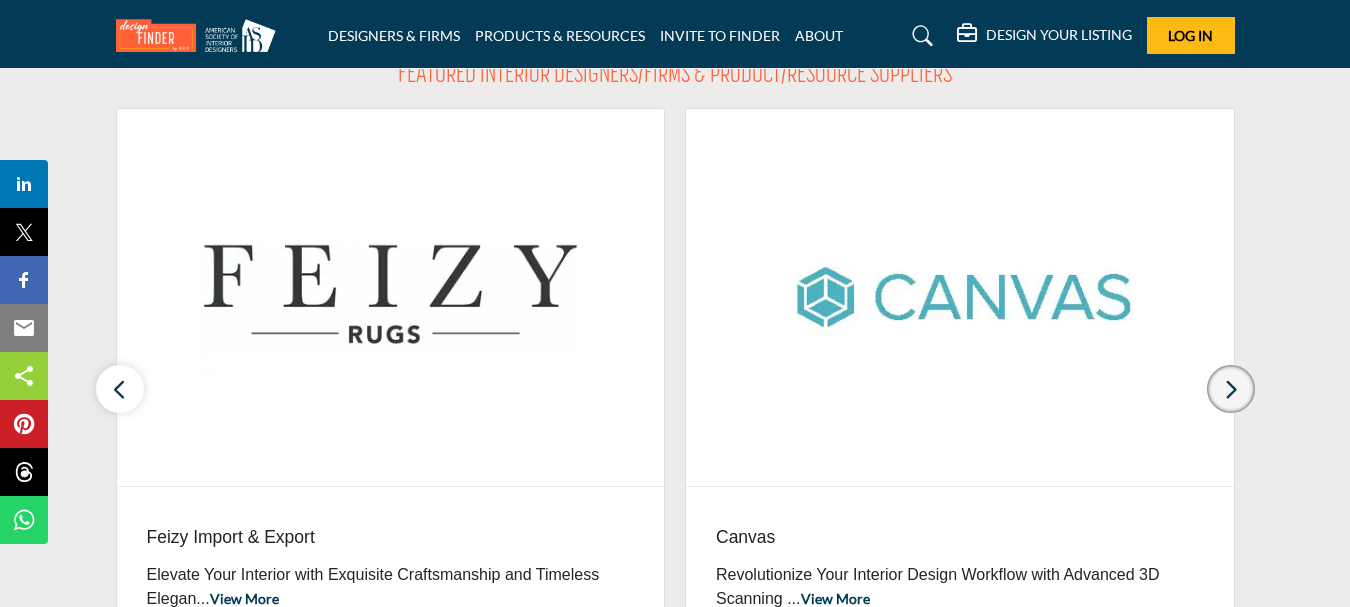 click at bounding box center [1231, 389] 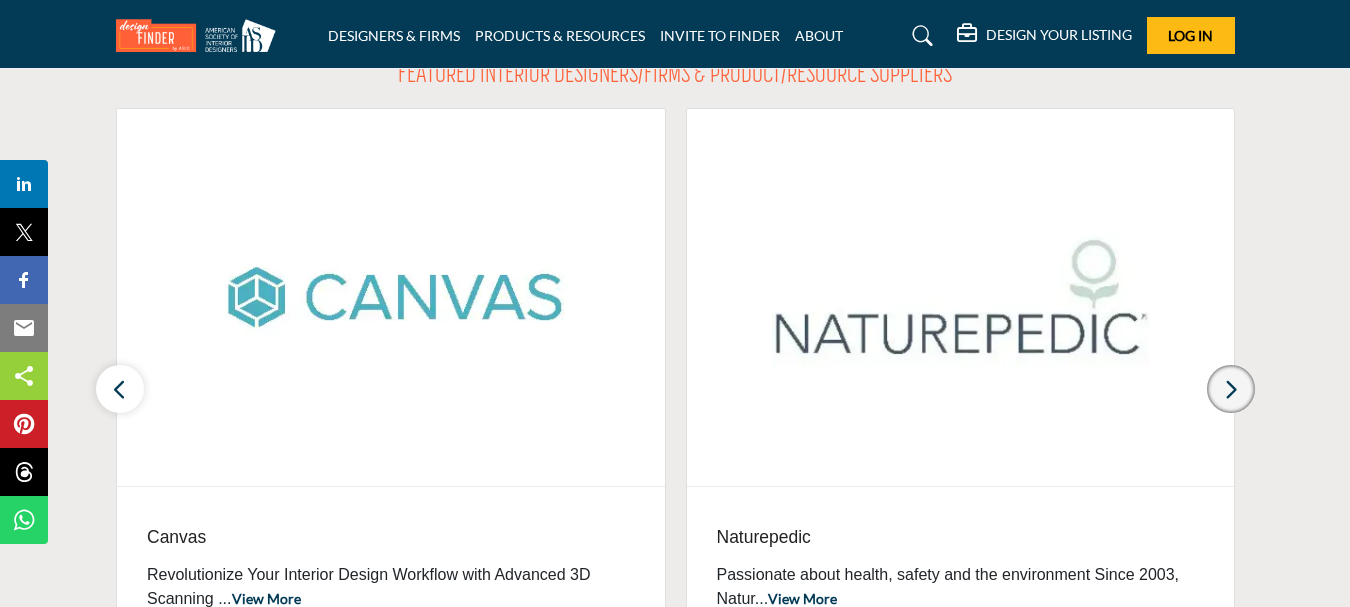 click at bounding box center (1231, 389) 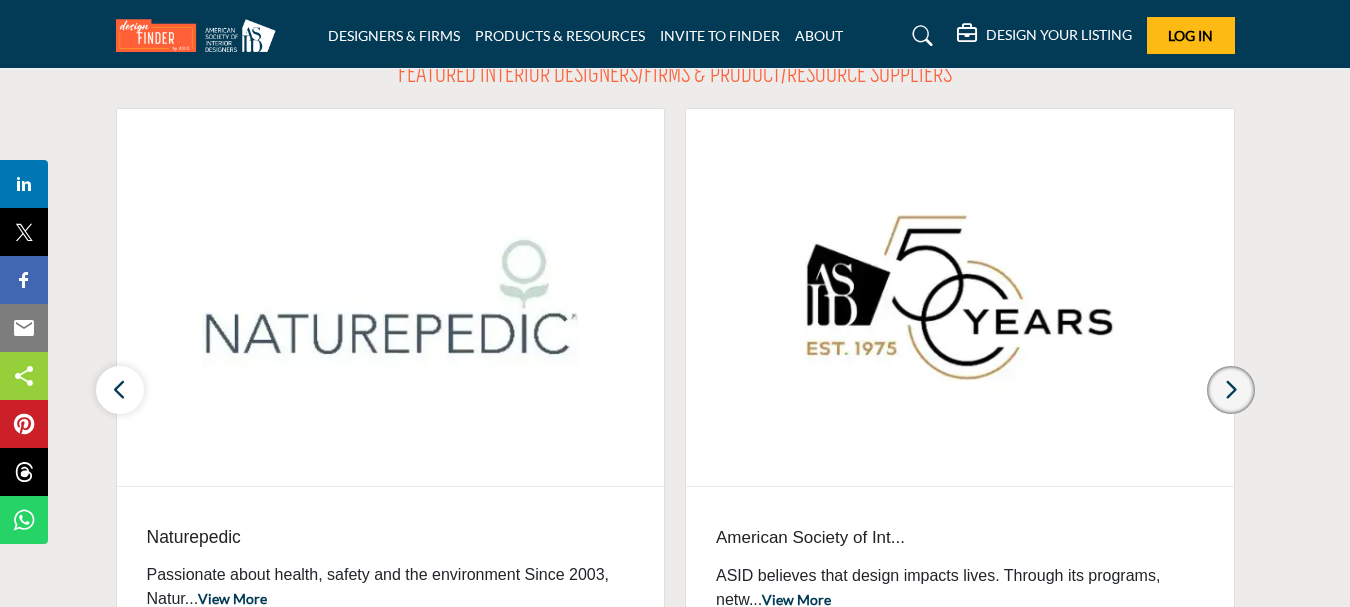 click at bounding box center (1231, 389) 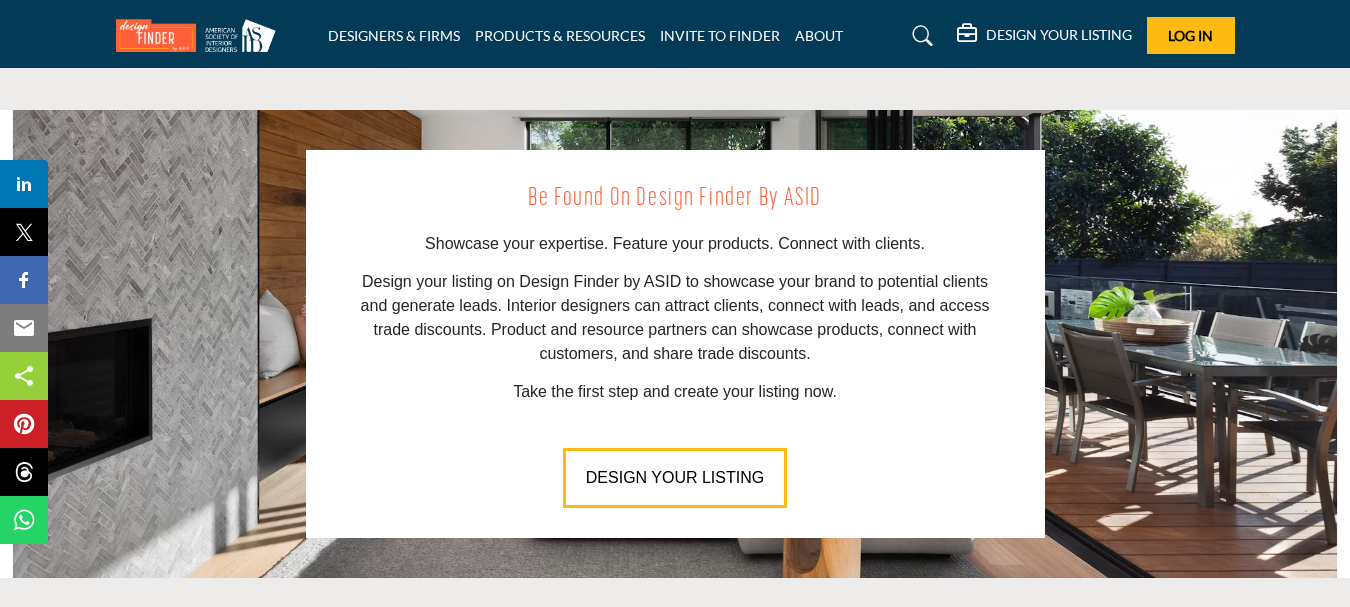 scroll, scrollTop: 2190, scrollLeft: 0, axis: vertical 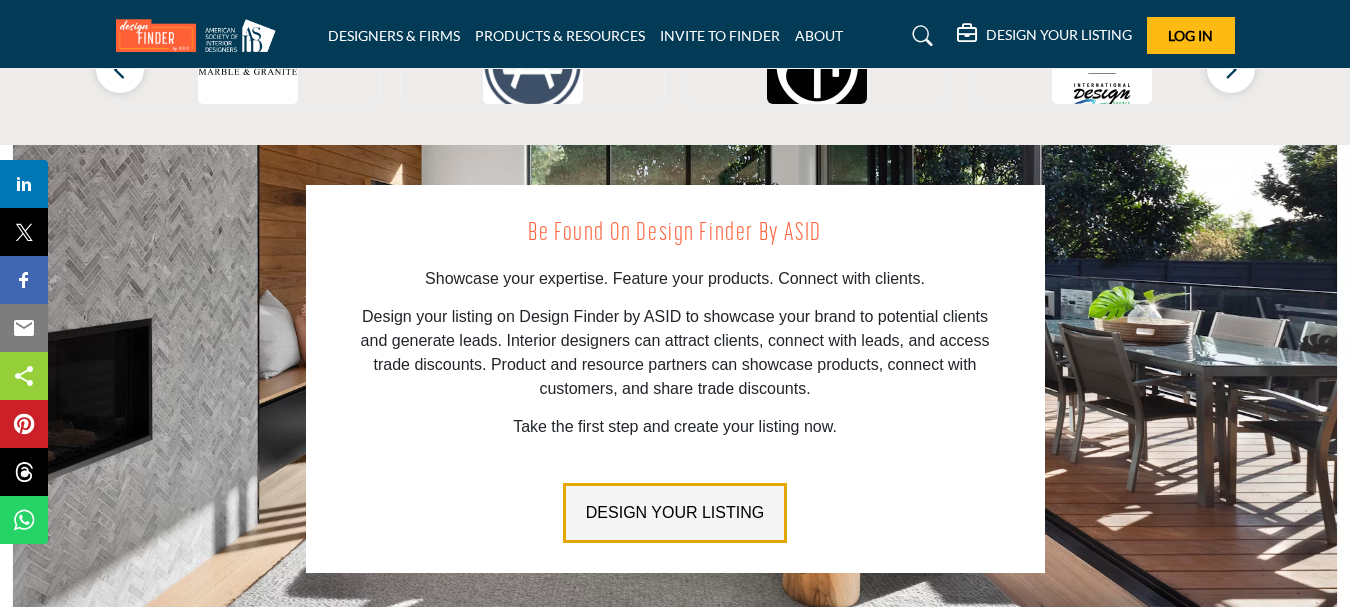 click on "DESIGN YOUR LISTING" at bounding box center [675, 513] 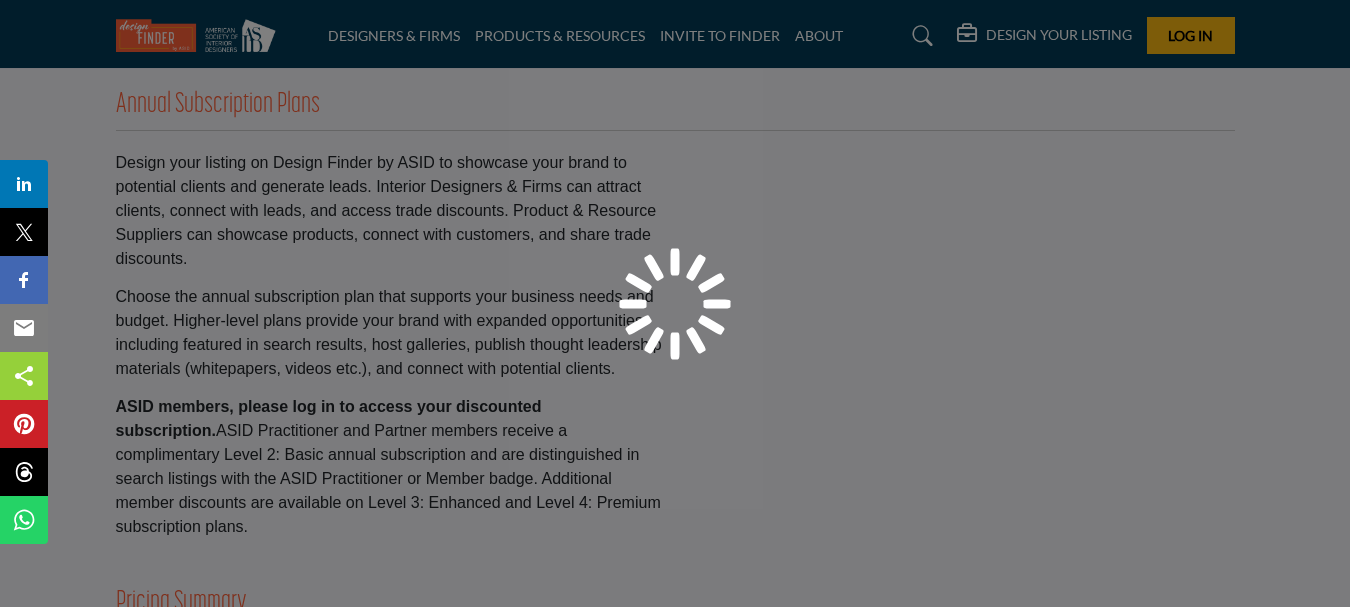 scroll, scrollTop: 600, scrollLeft: 0, axis: vertical 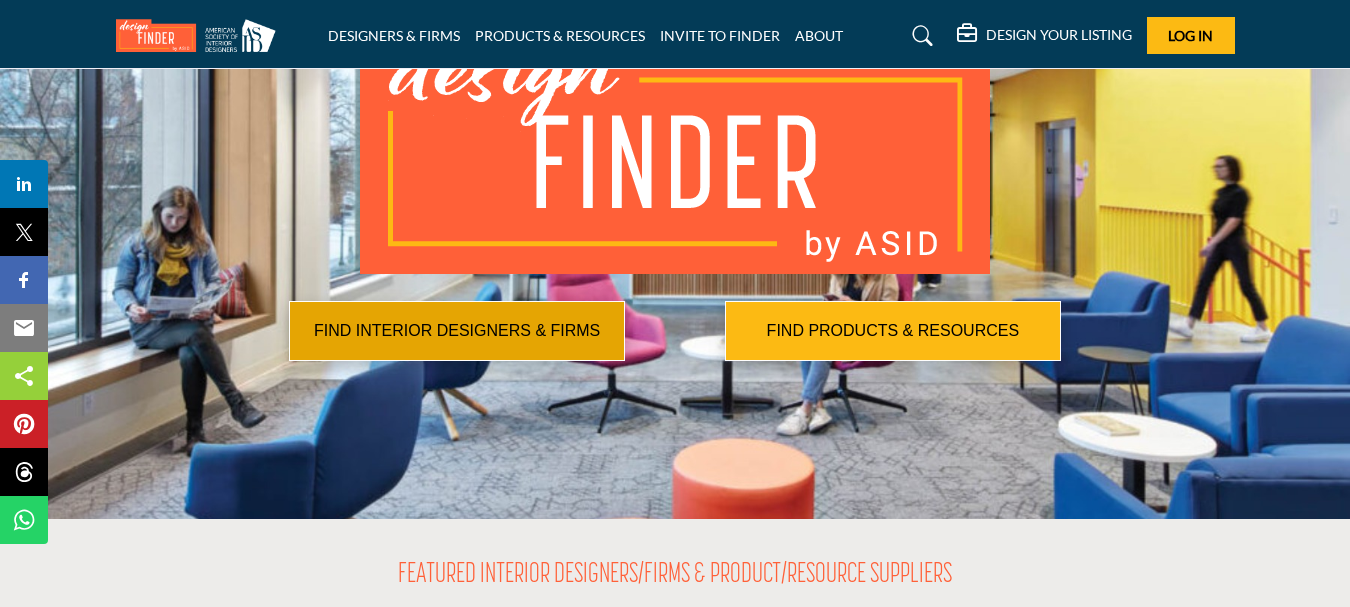 click on "FIND INTERIOR DESIGNERS & FIRMS" at bounding box center [457, 330] 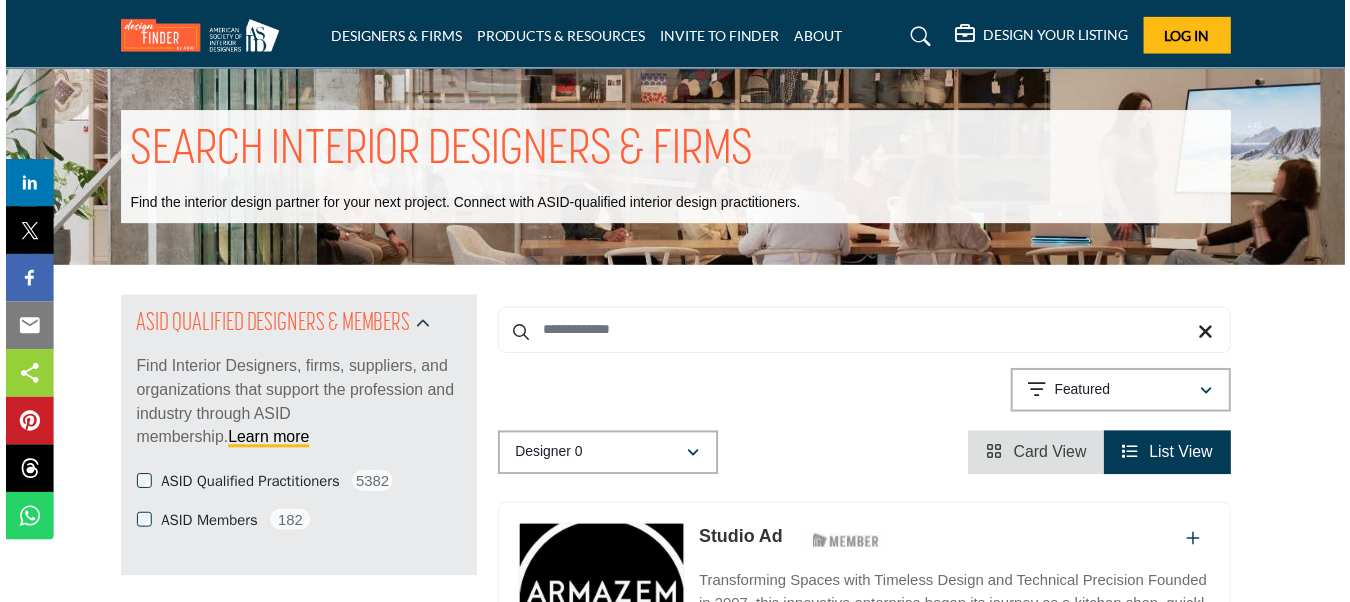 scroll, scrollTop: 0, scrollLeft: 0, axis: both 